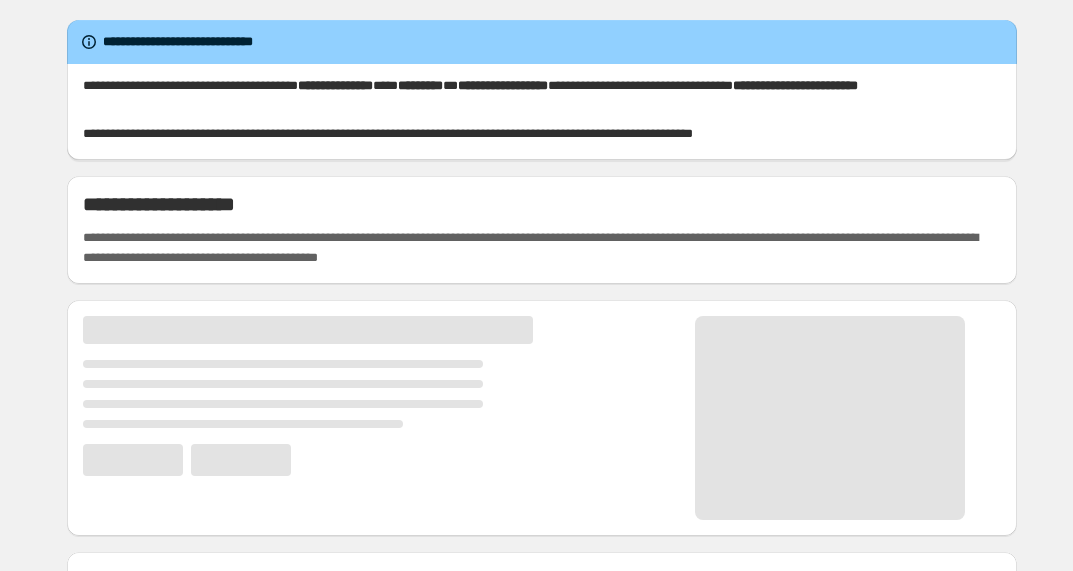 scroll, scrollTop: 0, scrollLeft: 0, axis: both 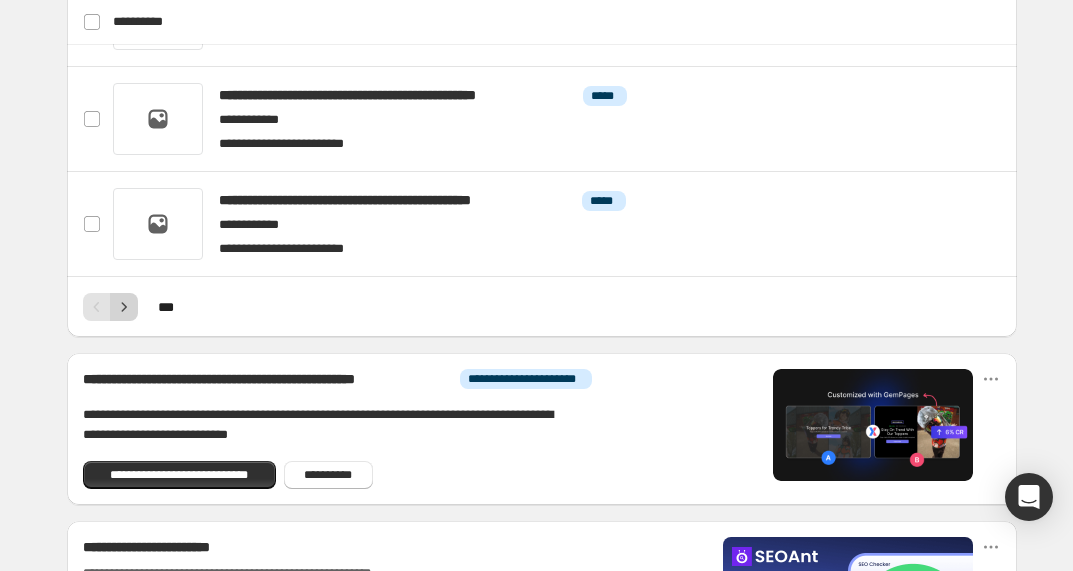click at bounding box center (124, 307) 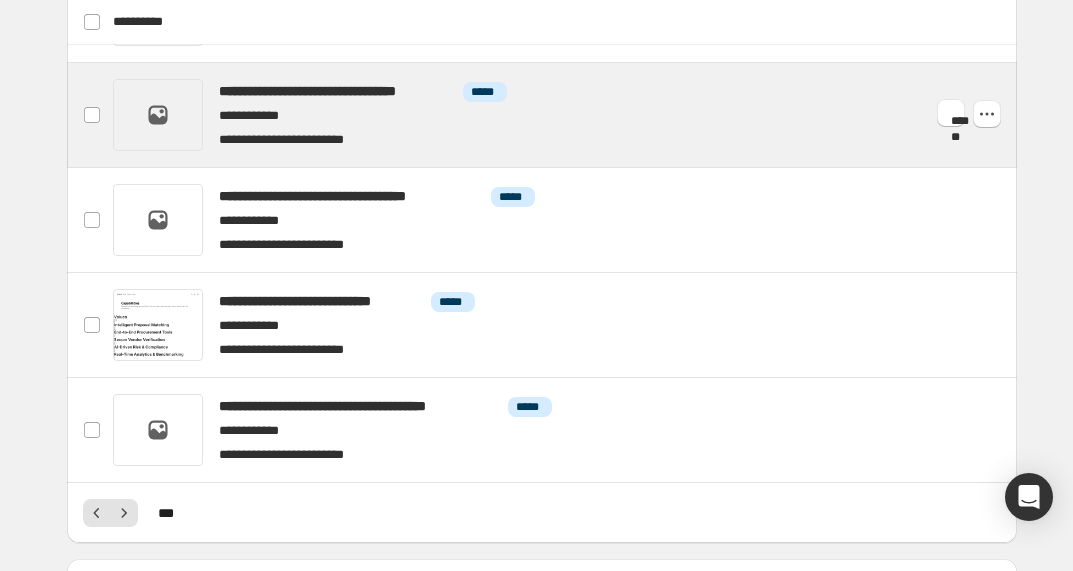 scroll, scrollTop: 1022, scrollLeft: 0, axis: vertical 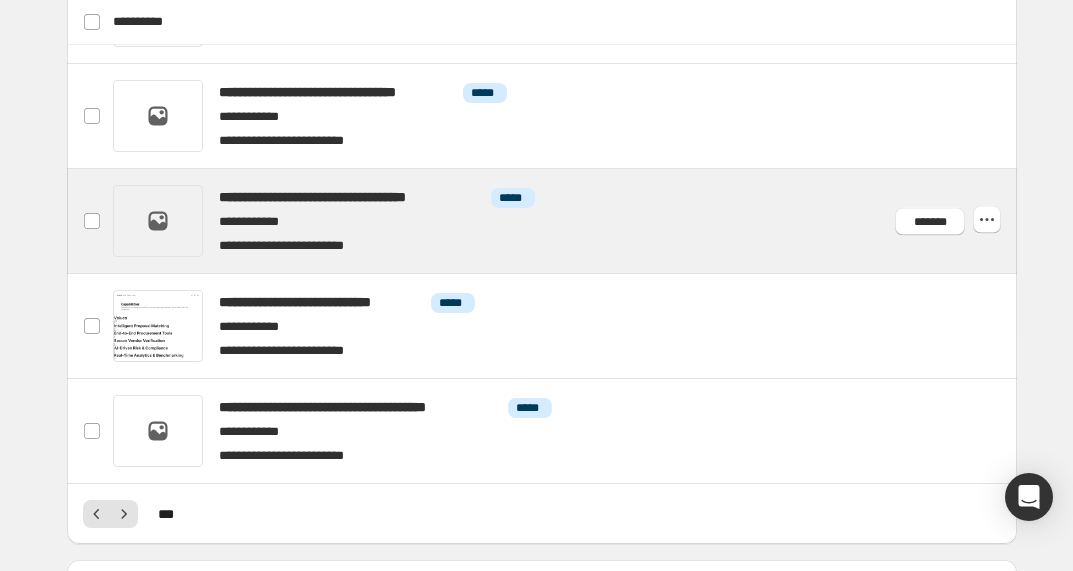 click at bounding box center (566, 221) 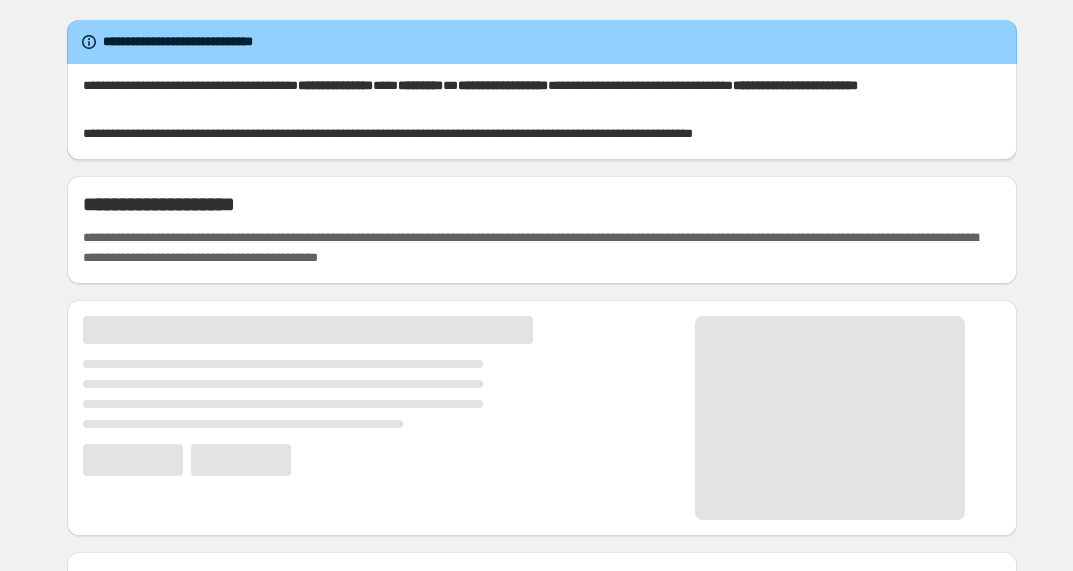 scroll, scrollTop: 0, scrollLeft: 0, axis: both 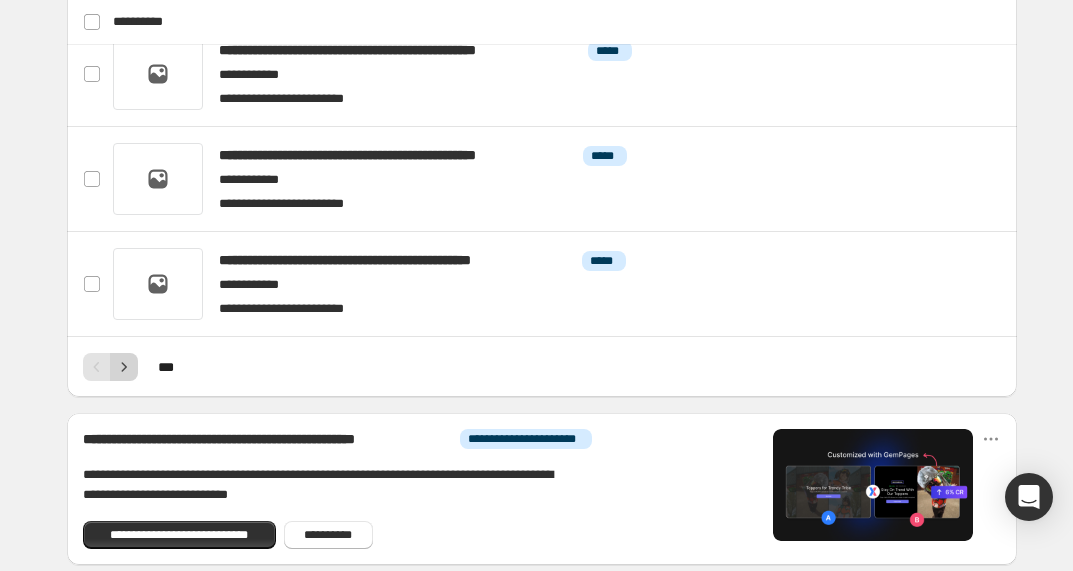 click at bounding box center (124, 367) 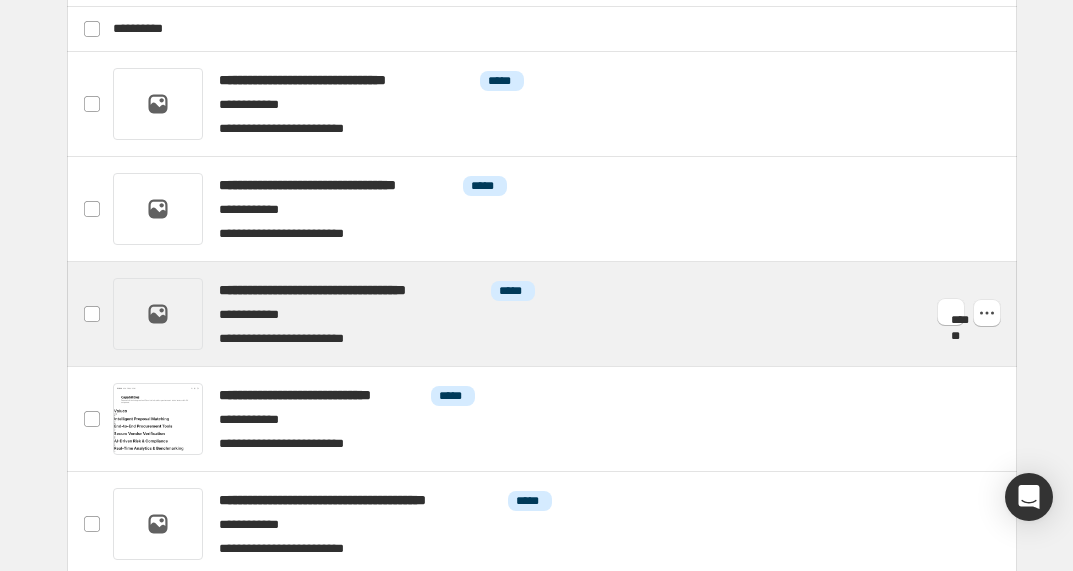 scroll, scrollTop: 926, scrollLeft: 0, axis: vertical 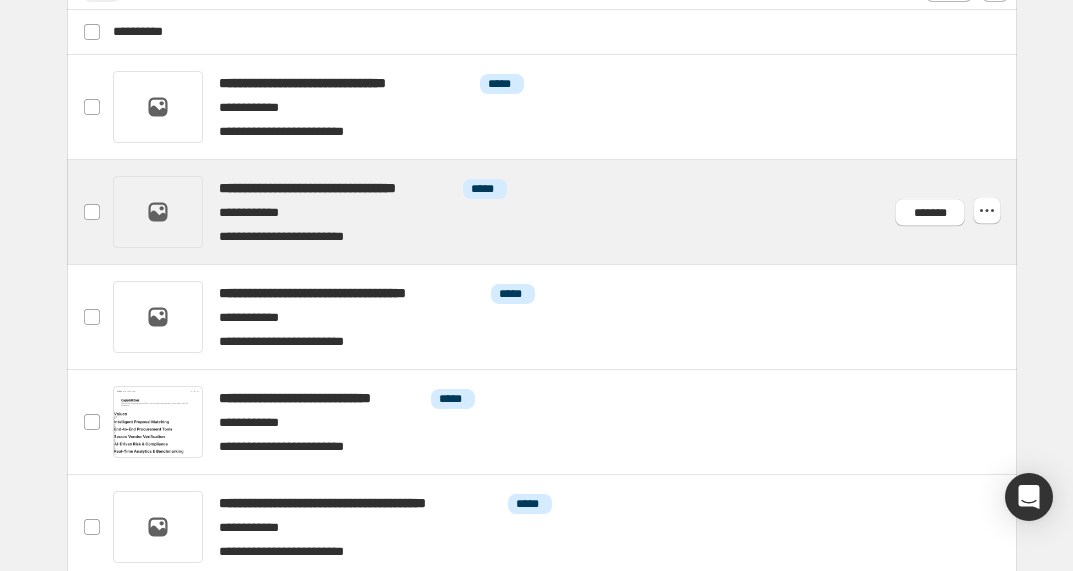 click at bounding box center (566, 212) 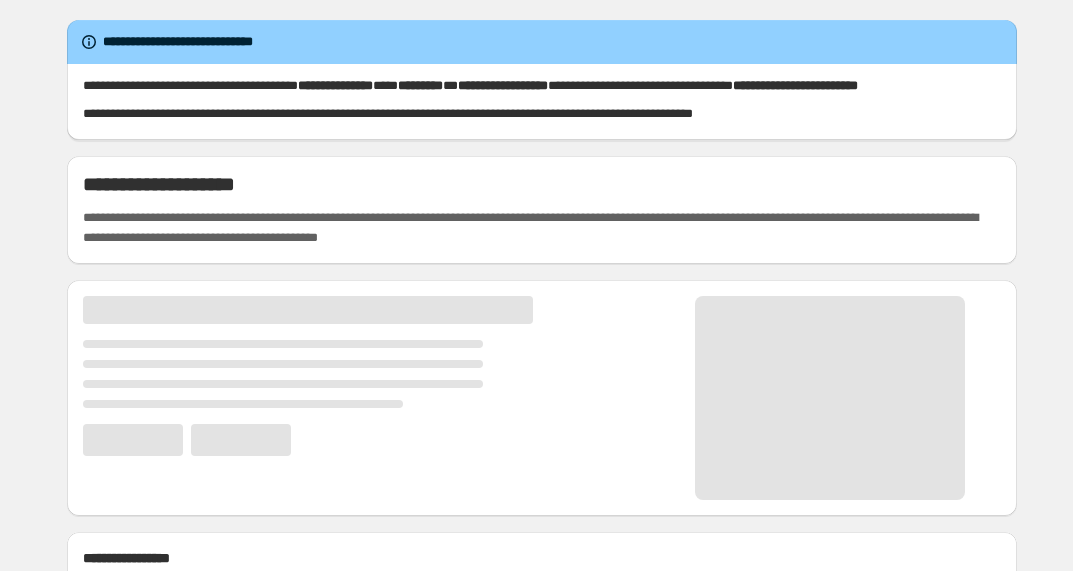 scroll, scrollTop: 0, scrollLeft: 0, axis: both 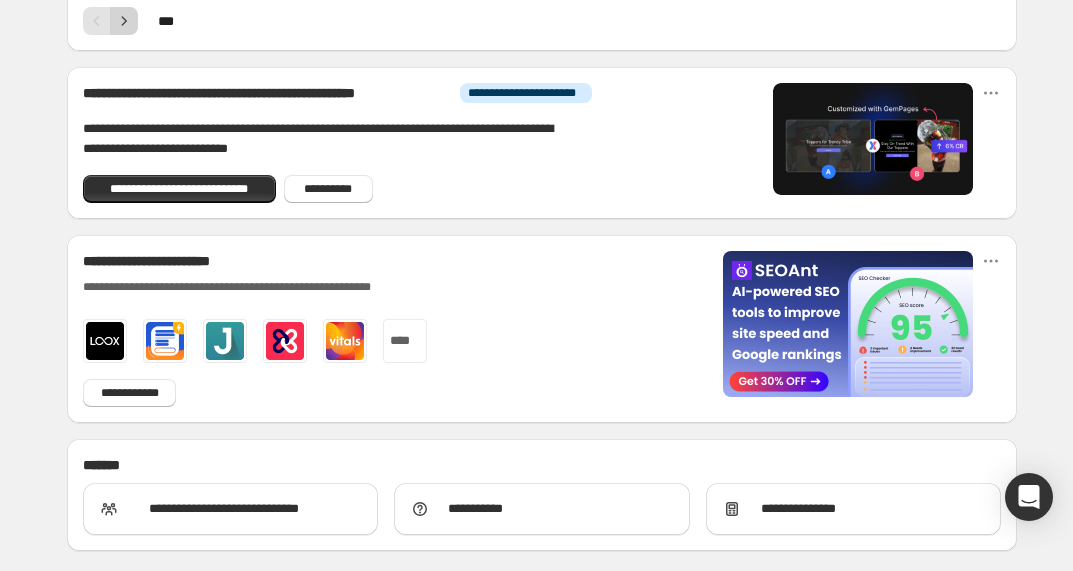 click at bounding box center (124, 21) 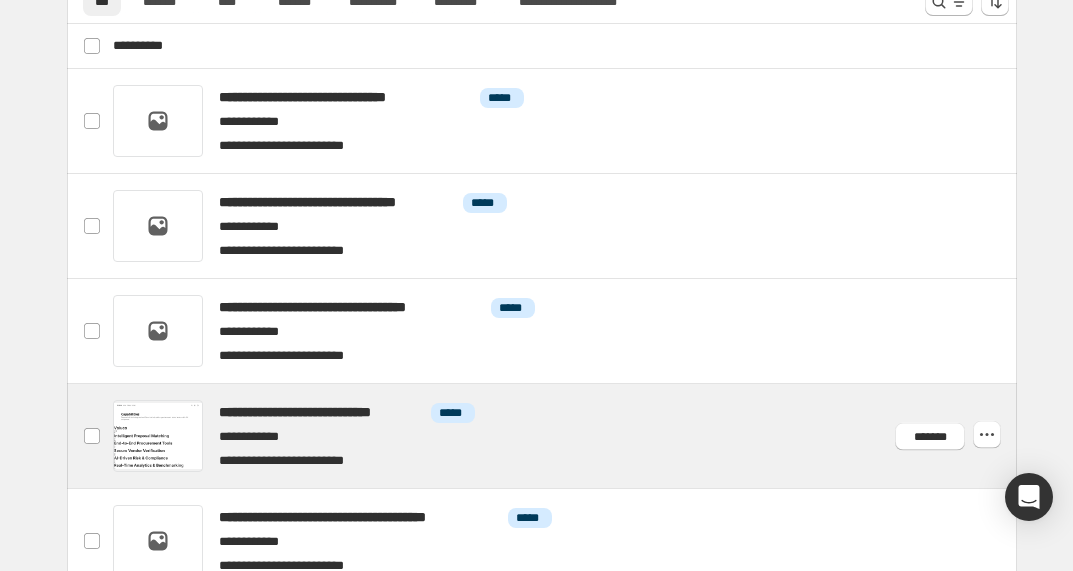 scroll, scrollTop: 904, scrollLeft: 0, axis: vertical 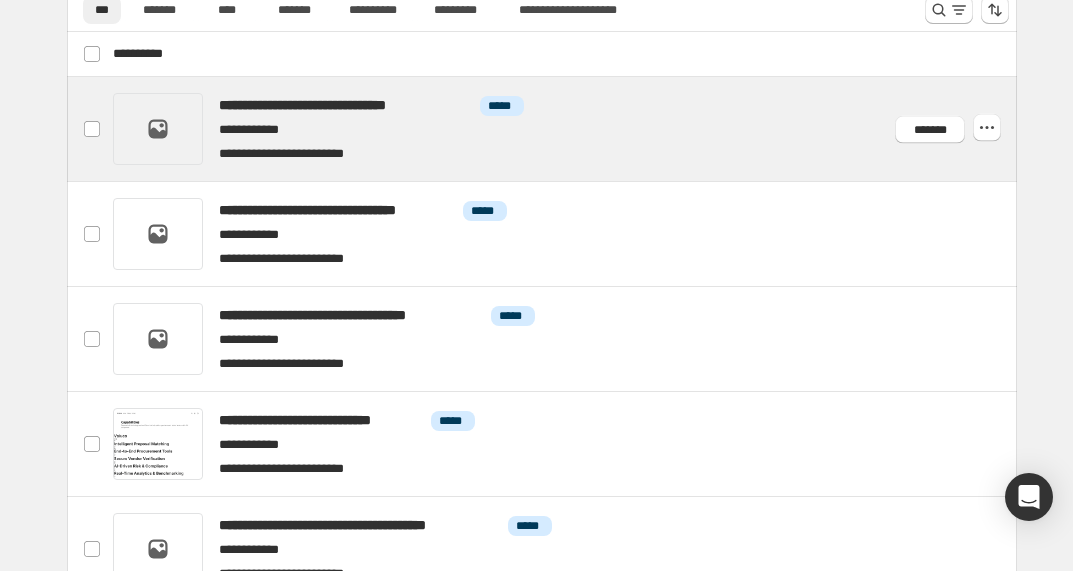 click at bounding box center [566, 129] 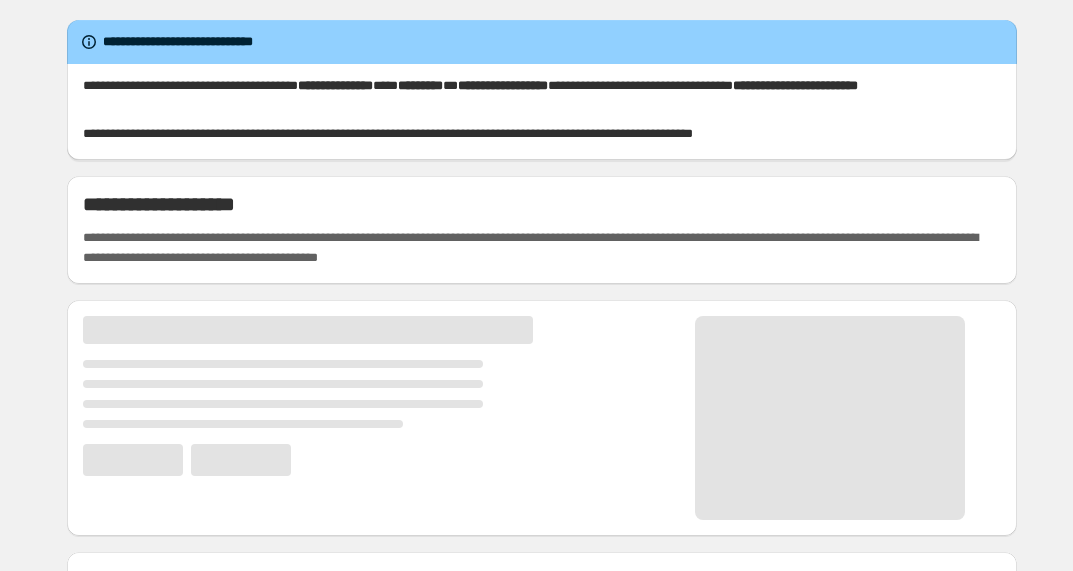 scroll, scrollTop: 508, scrollLeft: 0, axis: vertical 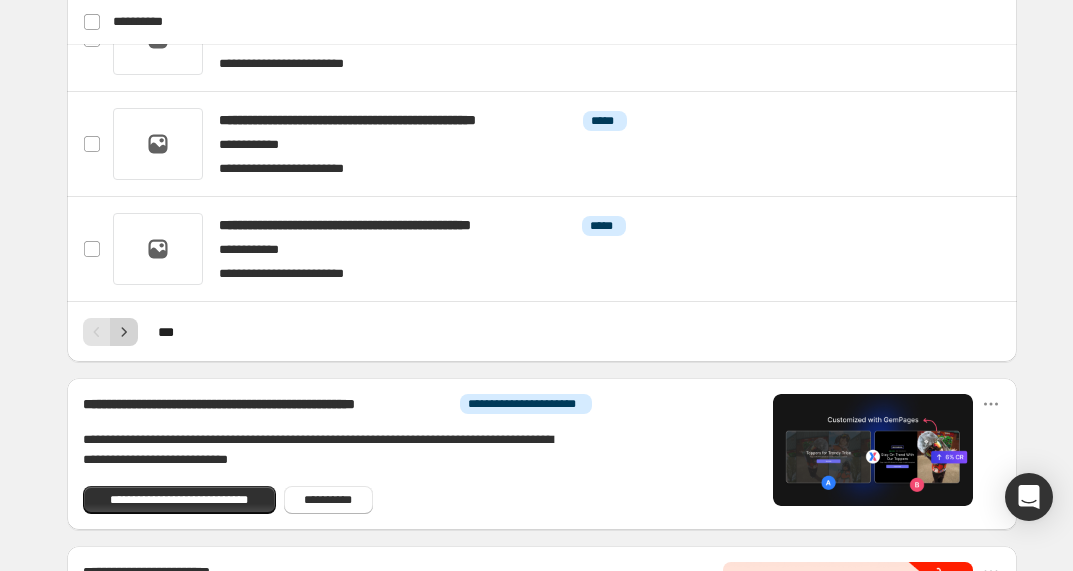 click at bounding box center [124, 331] 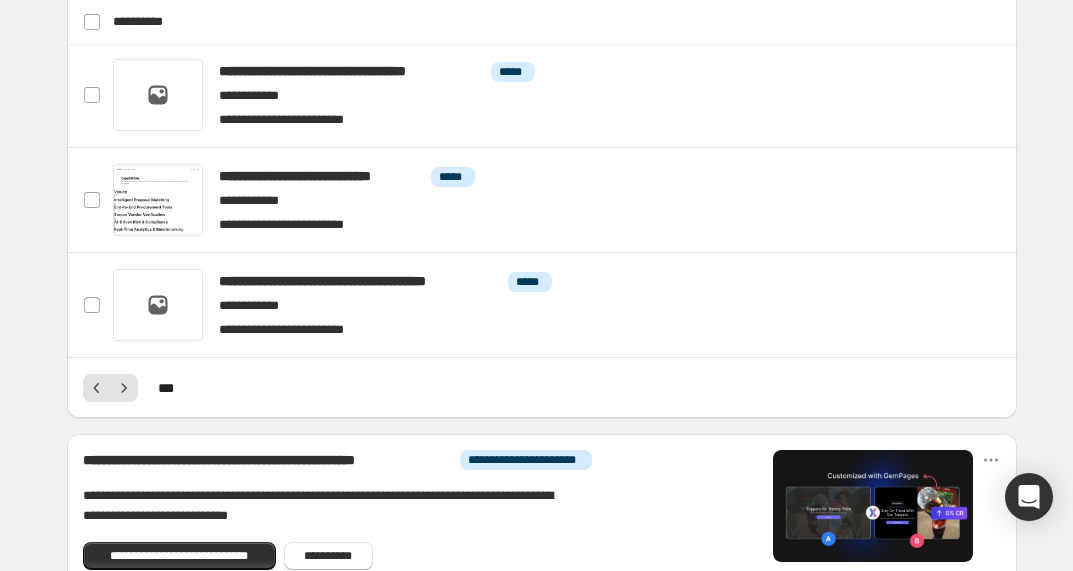 scroll, scrollTop: 1138, scrollLeft: 0, axis: vertical 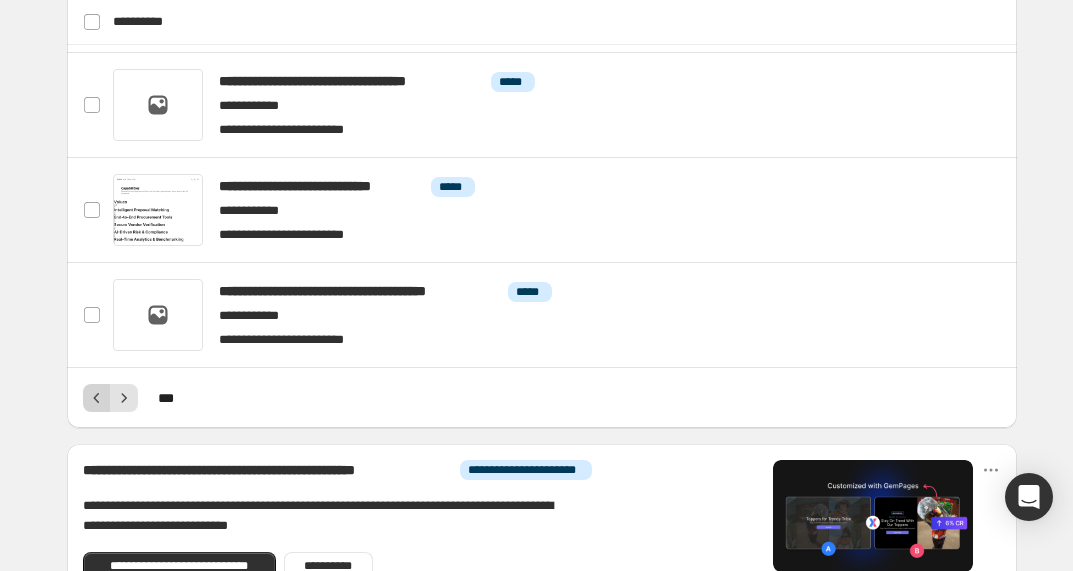click at bounding box center [97, 398] 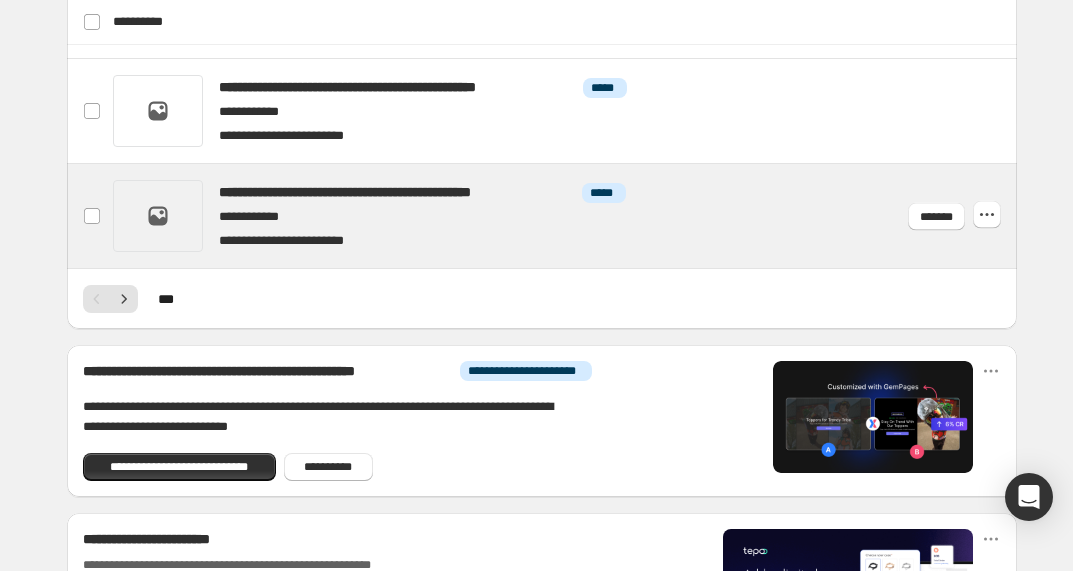 scroll, scrollTop: 1133, scrollLeft: 0, axis: vertical 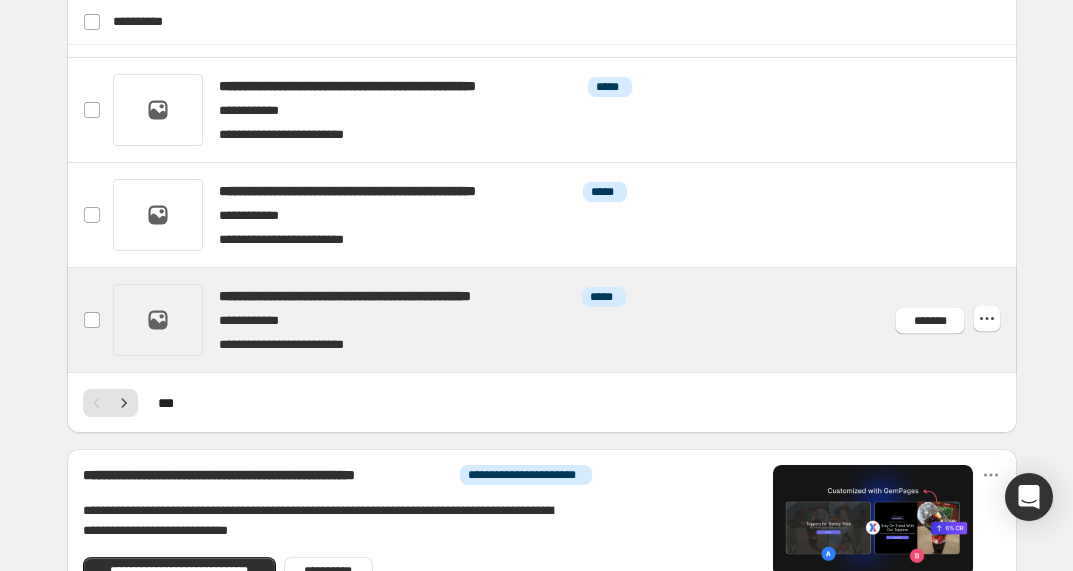 click at bounding box center (566, 320) 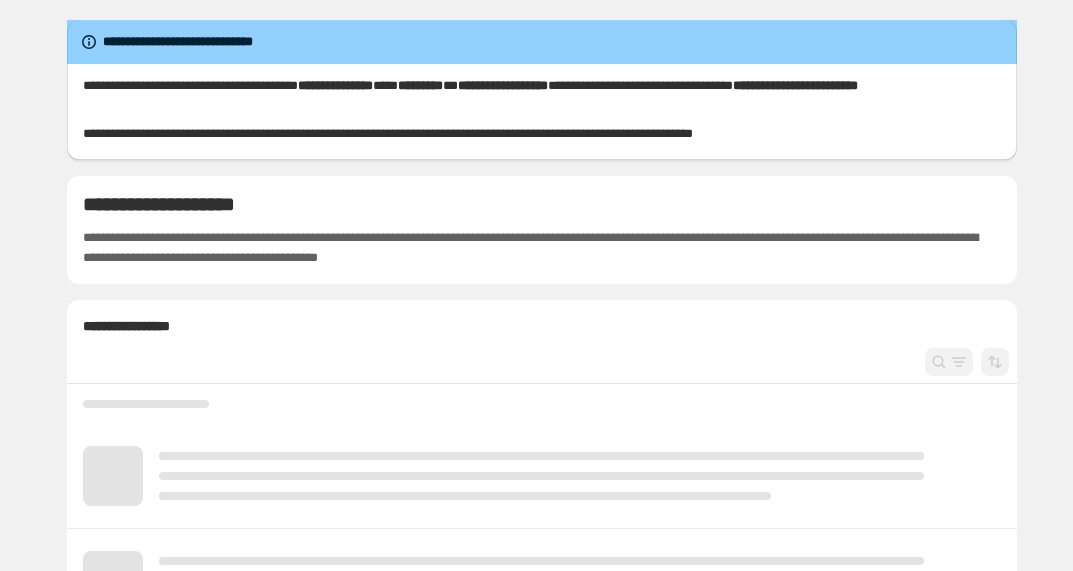 scroll, scrollTop: 0, scrollLeft: 0, axis: both 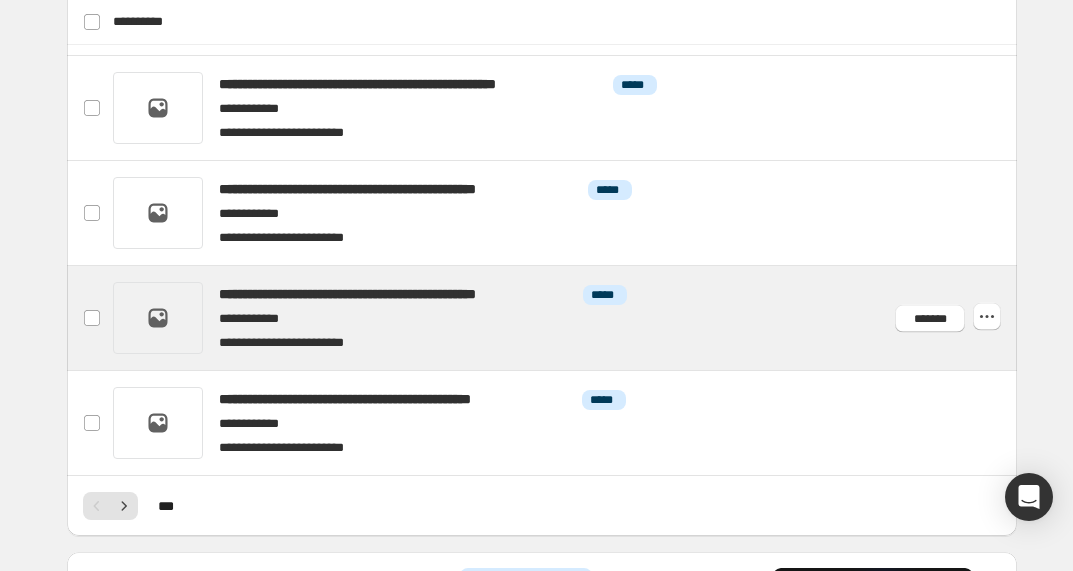 click at bounding box center (566, 318) 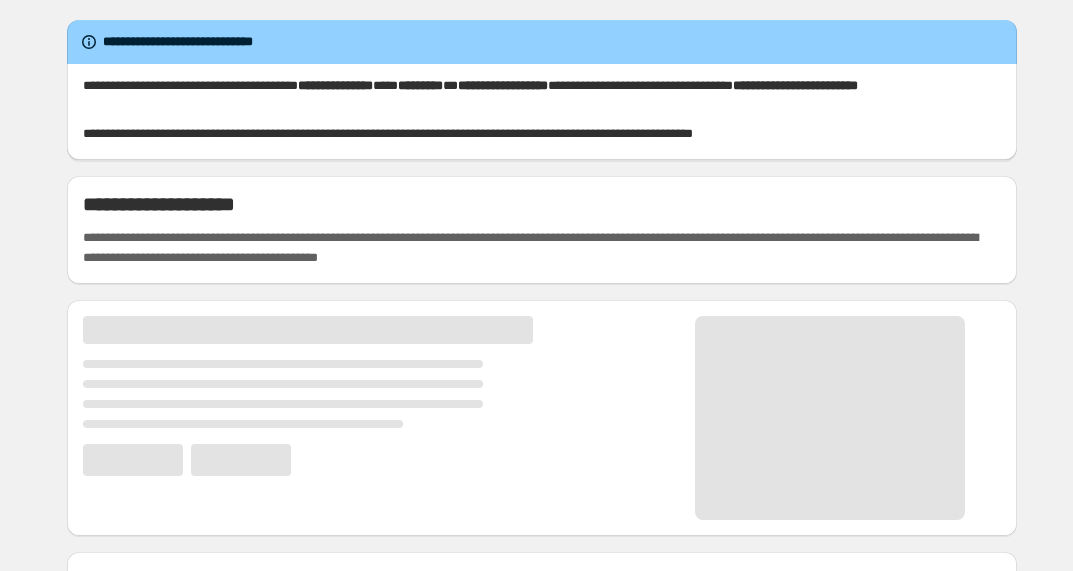 scroll, scrollTop: 0, scrollLeft: 0, axis: both 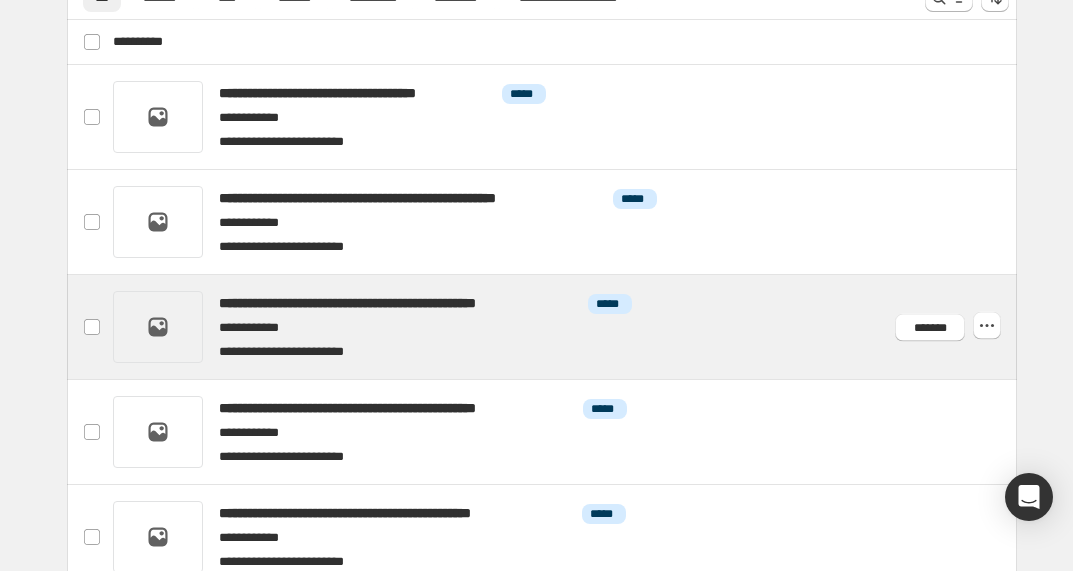 click at bounding box center [566, 327] 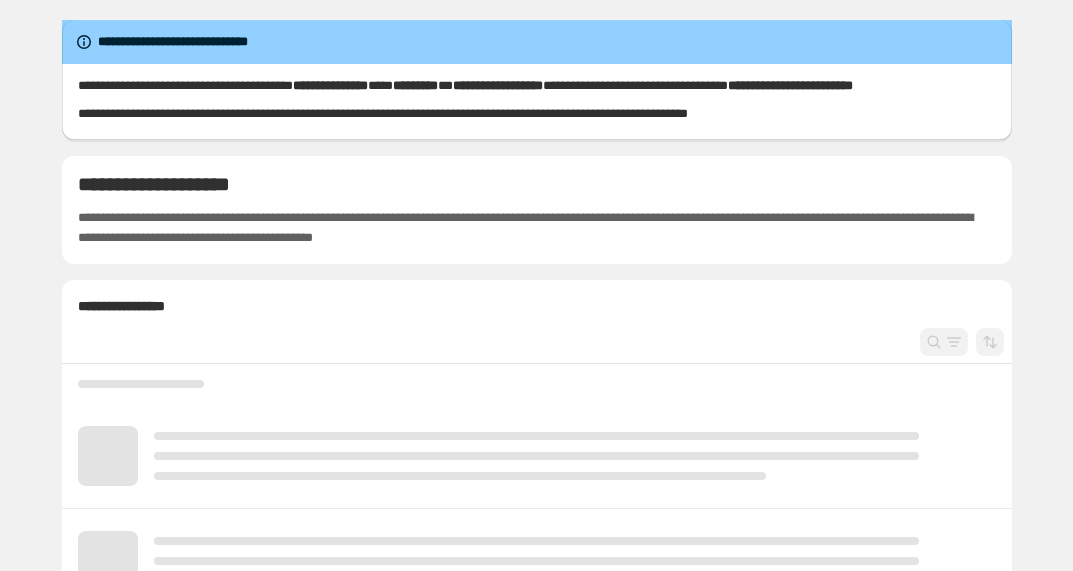 scroll, scrollTop: 0, scrollLeft: 0, axis: both 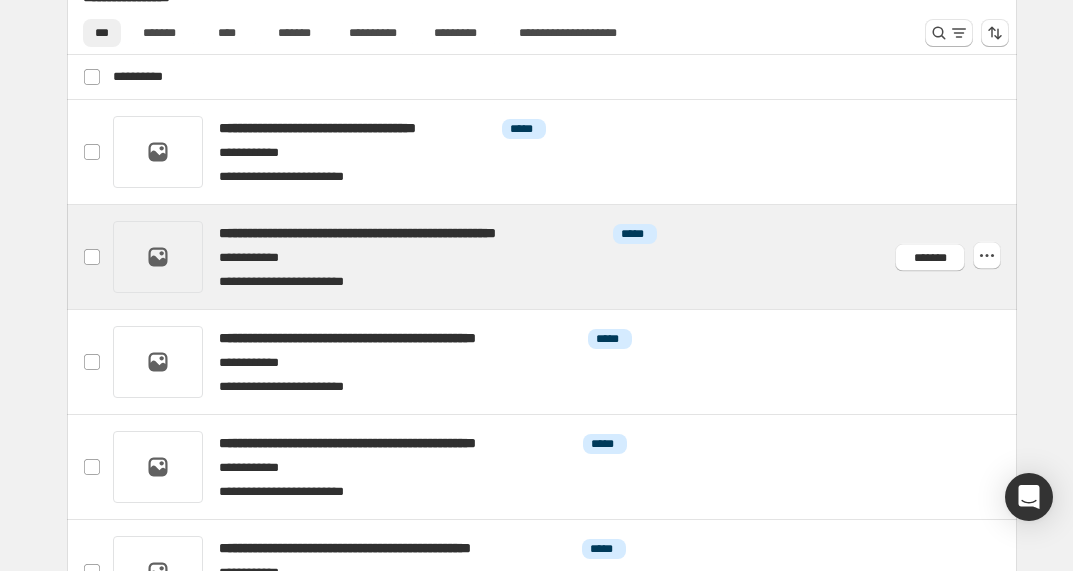 click at bounding box center [566, 257] 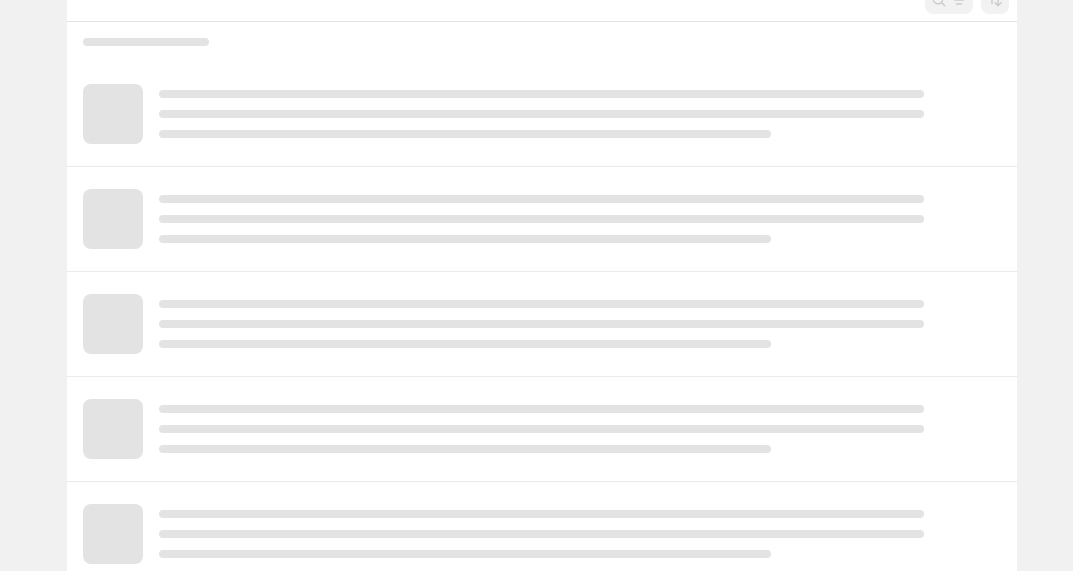 scroll, scrollTop: 443, scrollLeft: 0, axis: vertical 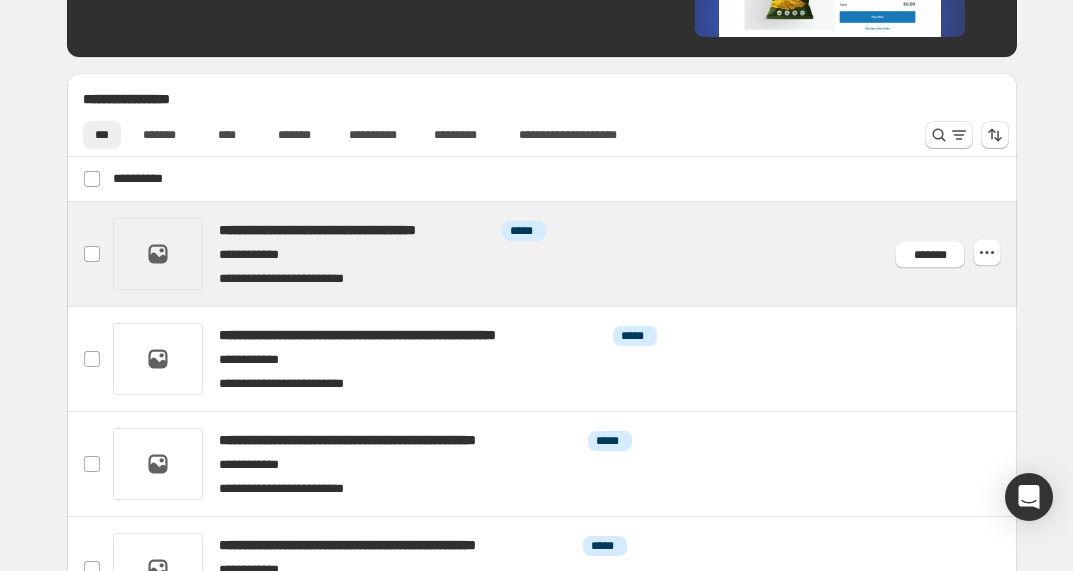 click at bounding box center [566, 254] 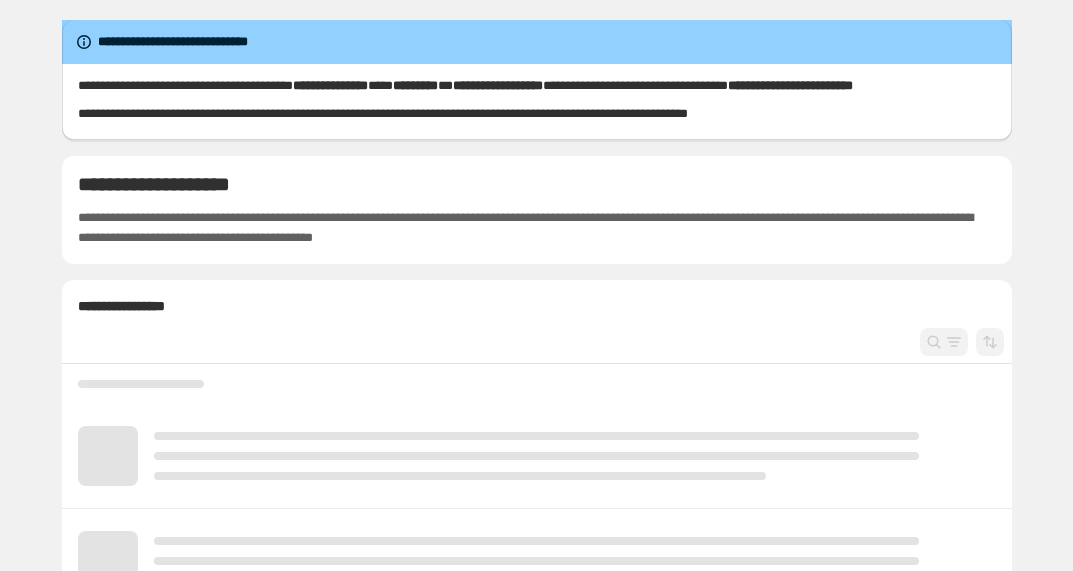 scroll, scrollTop: 87, scrollLeft: 0, axis: vertical 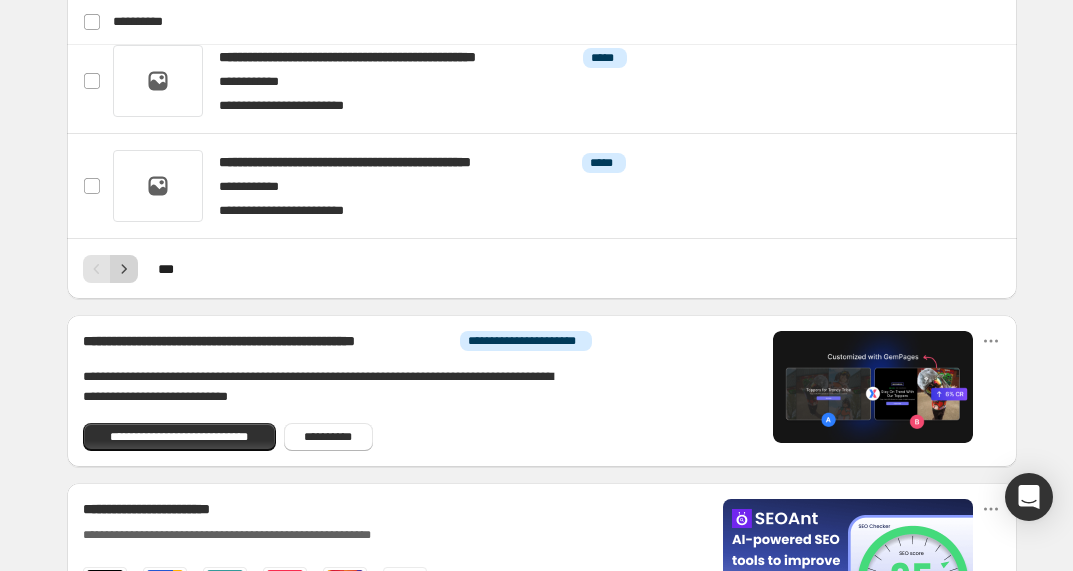 click at bounding box center [124, 269] 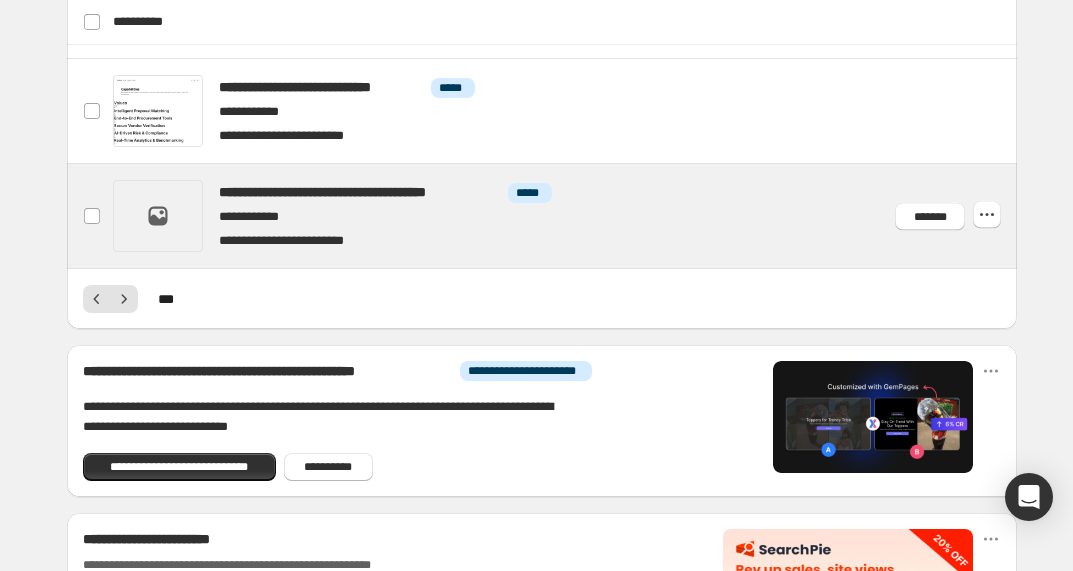 scroll, scrollTop: 1231, scrollLeft: 0, axis: vertical 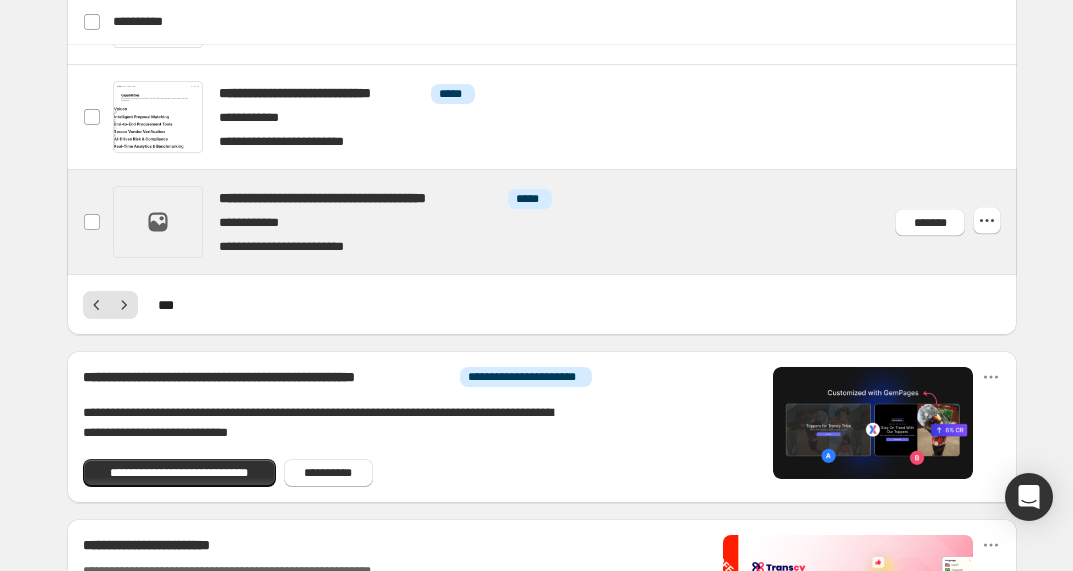click at bounding box center (566, 222) 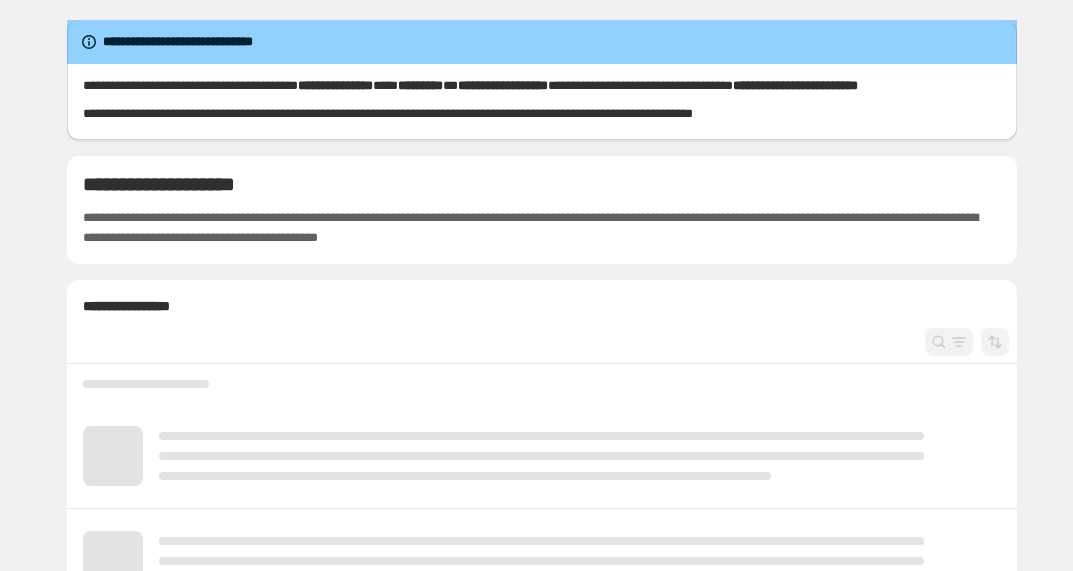 scroll, scrollTop: 0, scrollLeft: 0, axis: both 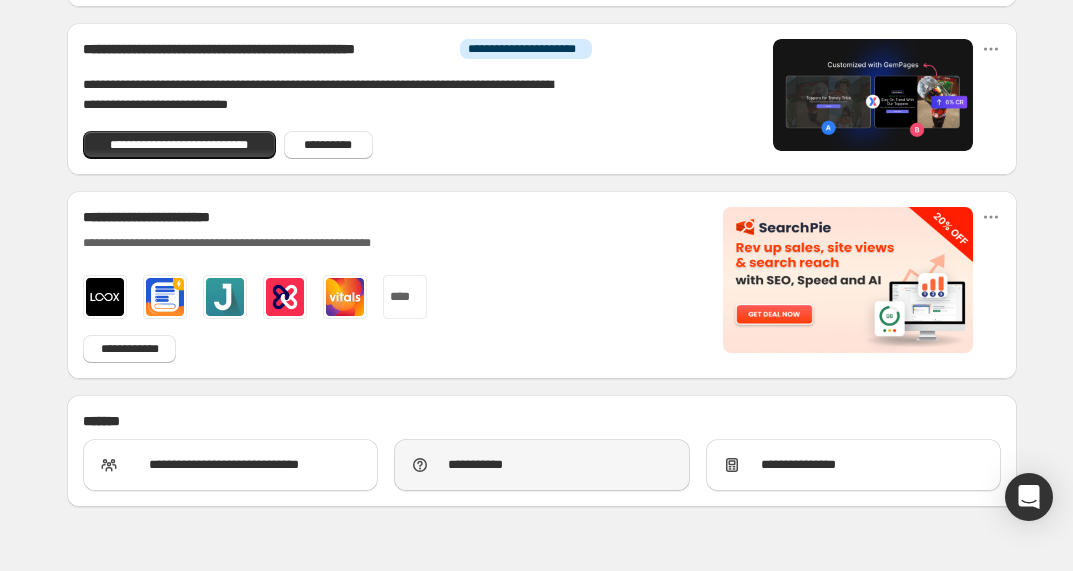 click on "**********" at bounding box center (541, 465) 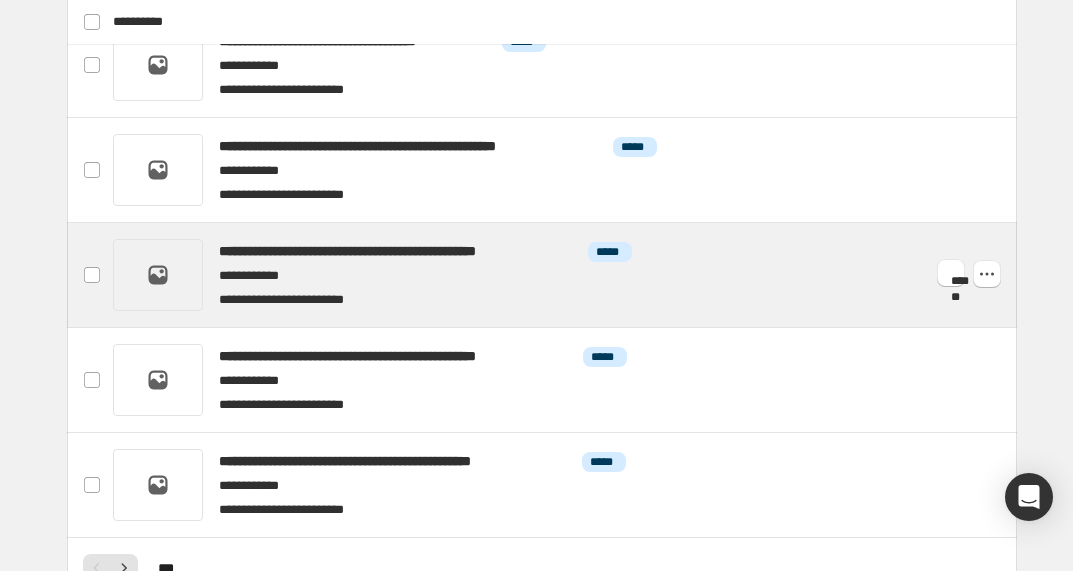 scroll, scrollTop: 970, scrollLeft: 0, axis: vertical 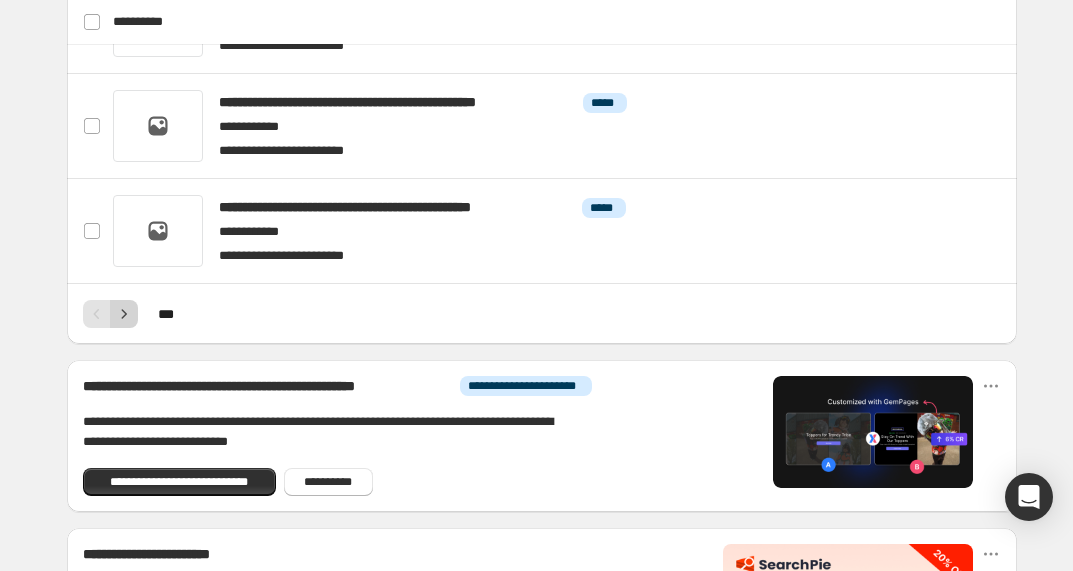 click at bounding box center [124, 314] 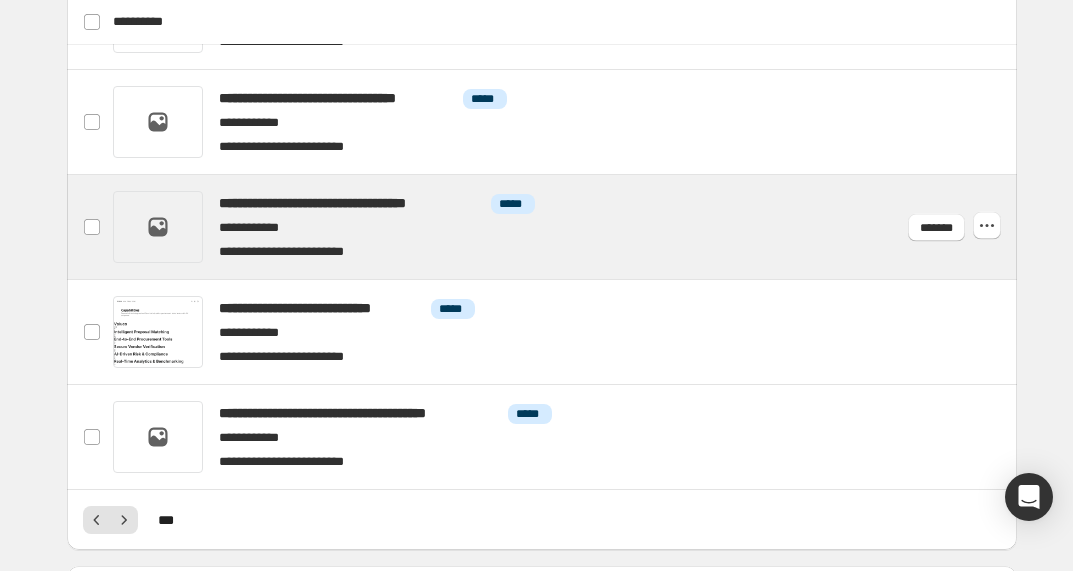 scroll, scrollTop: 1015, scrollLeft: 0, axis: vertical 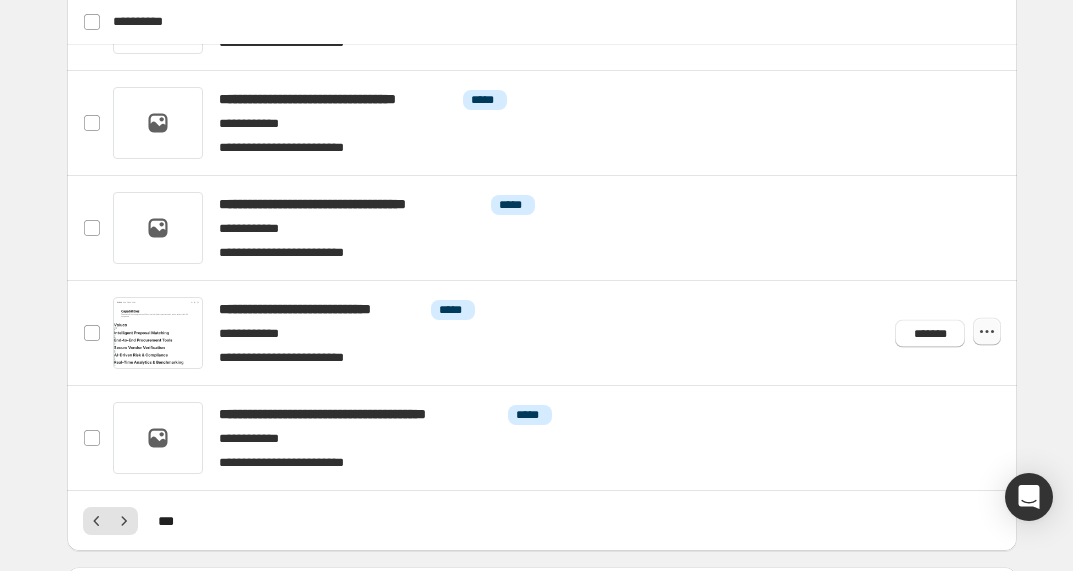 click at bounding box center [0, 0] 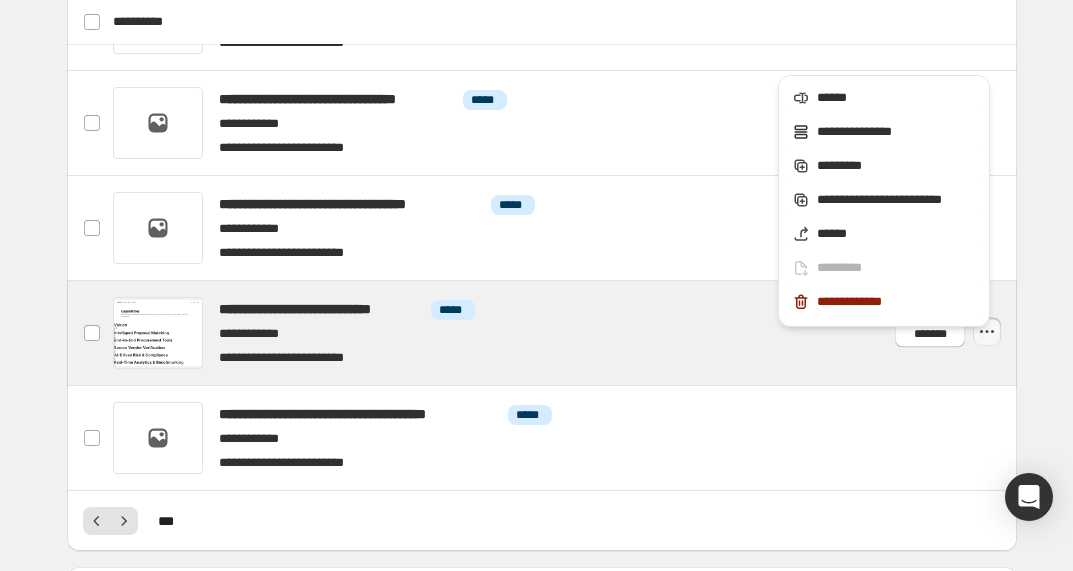 click at bounding box center [566, 333] 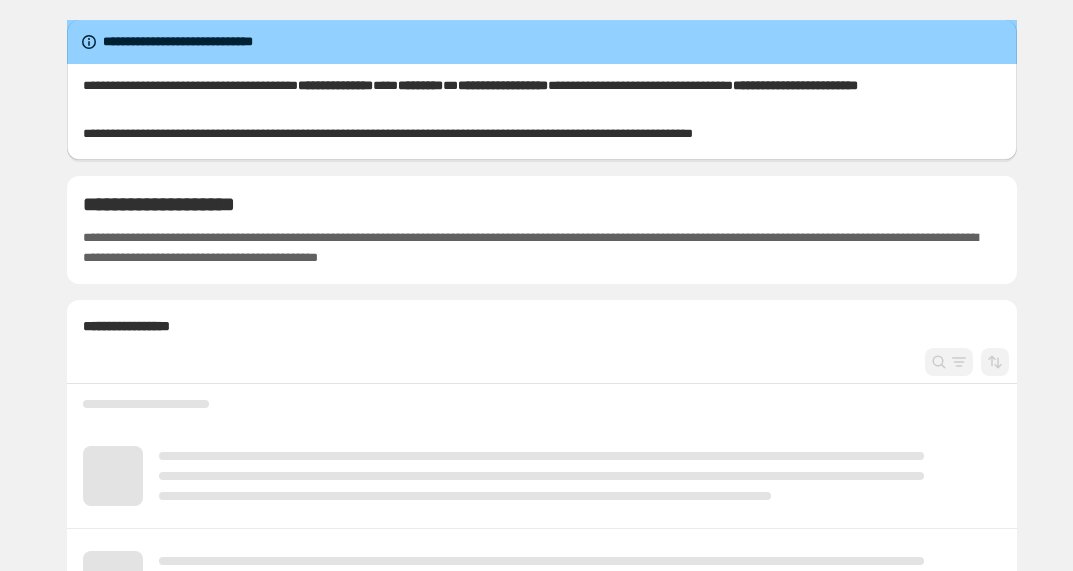 scroll, scrollTop: 0, scrollLeft: 0, axis: both 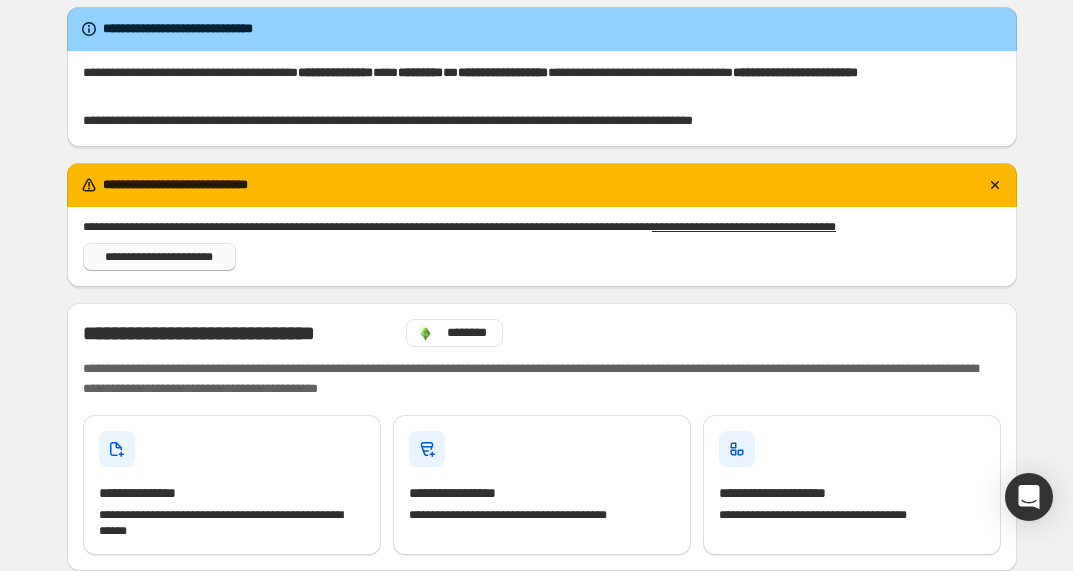 click on "**********" at bounding box center (159, 257) 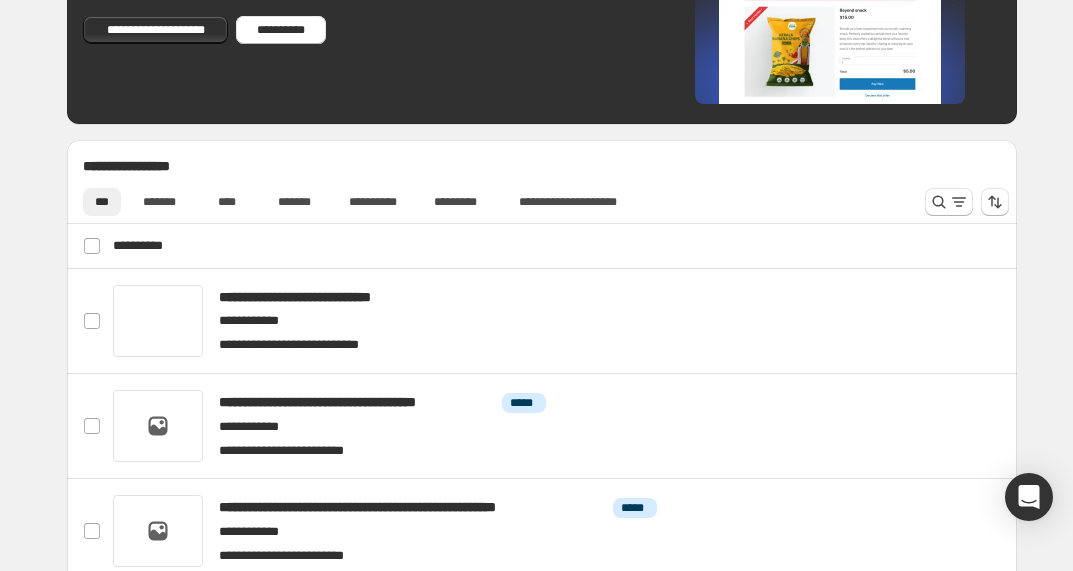 scroll, scrollTop: 716, scrollLeft: 0, axis: vertical 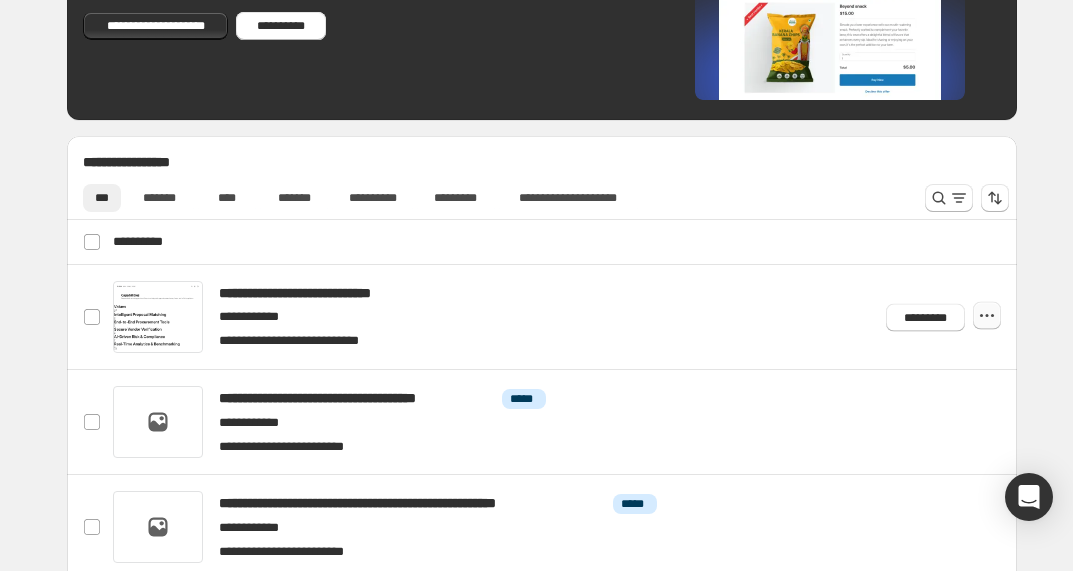 click at bounding box center [987, 316] 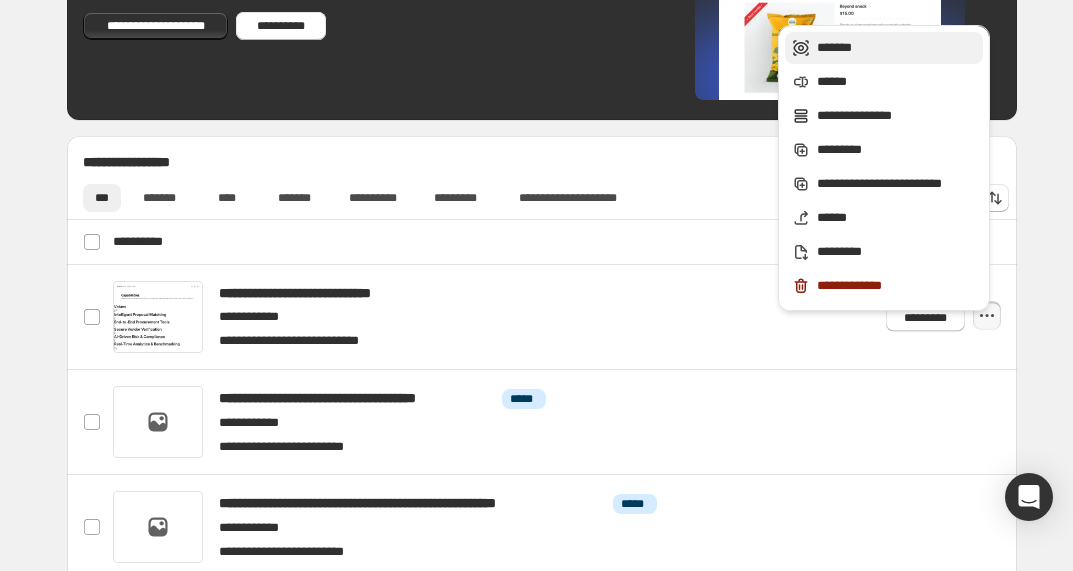 click on "*******" at bounding box center (897, 48) 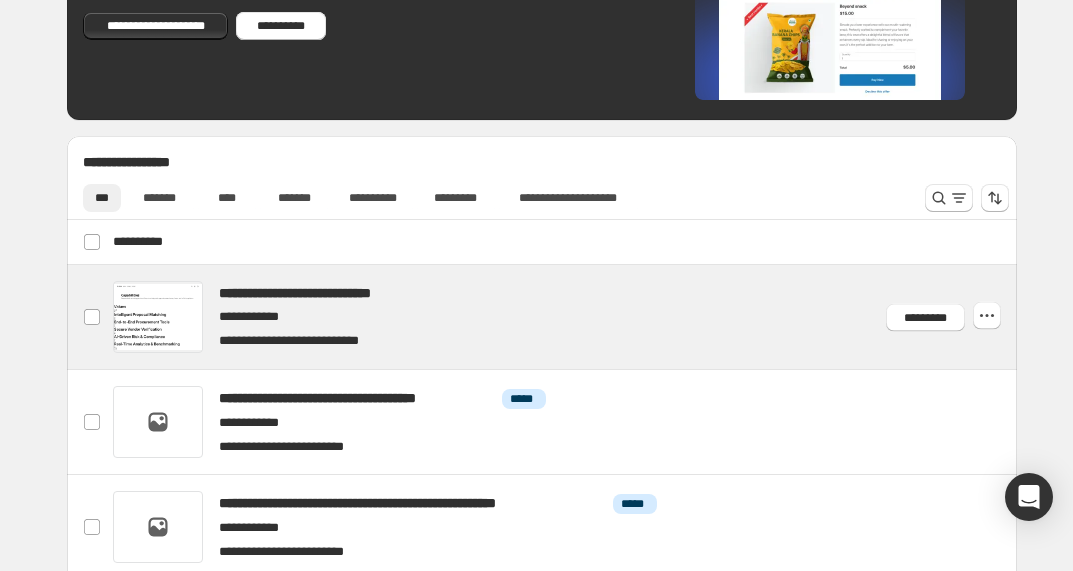 click at bounding box center (566, 317) 